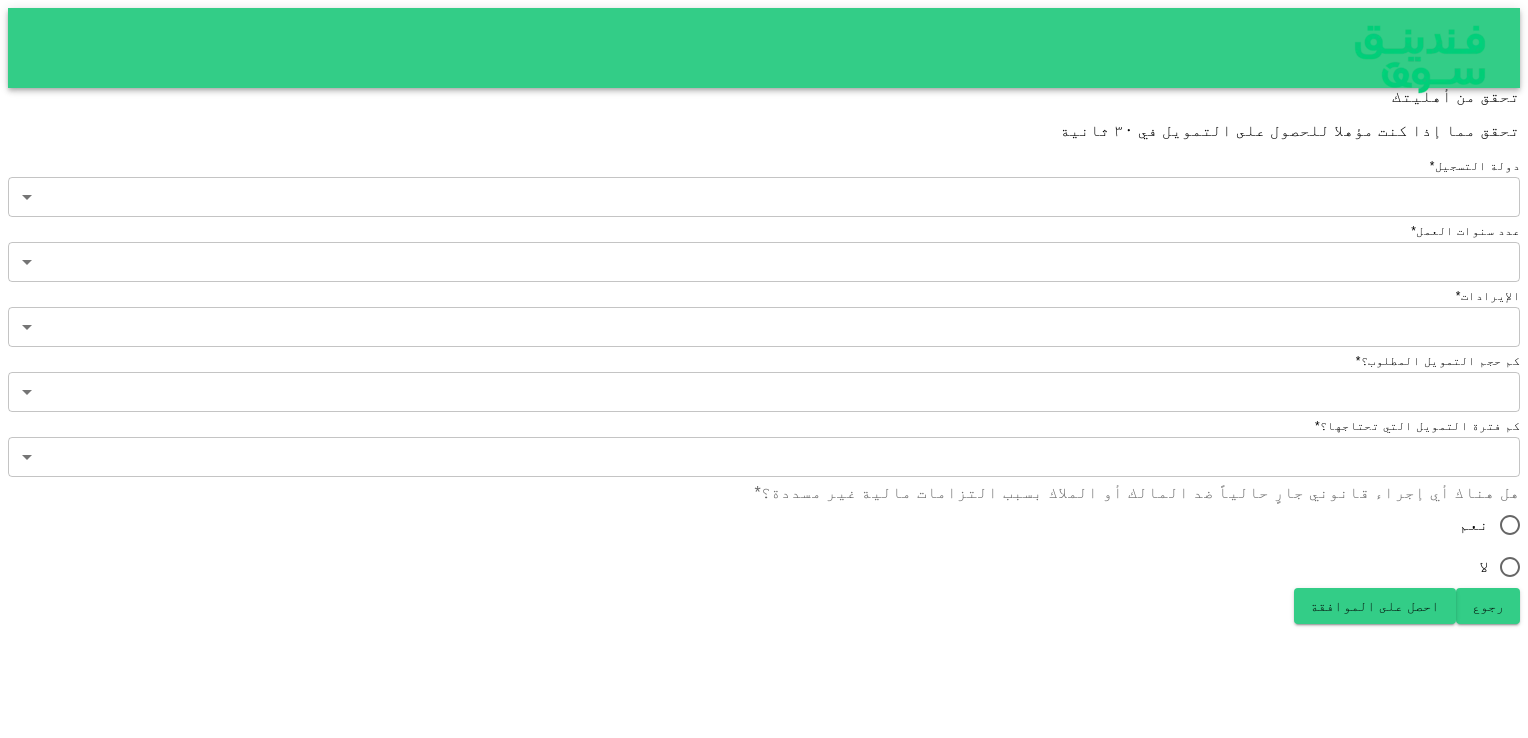 type on "2" 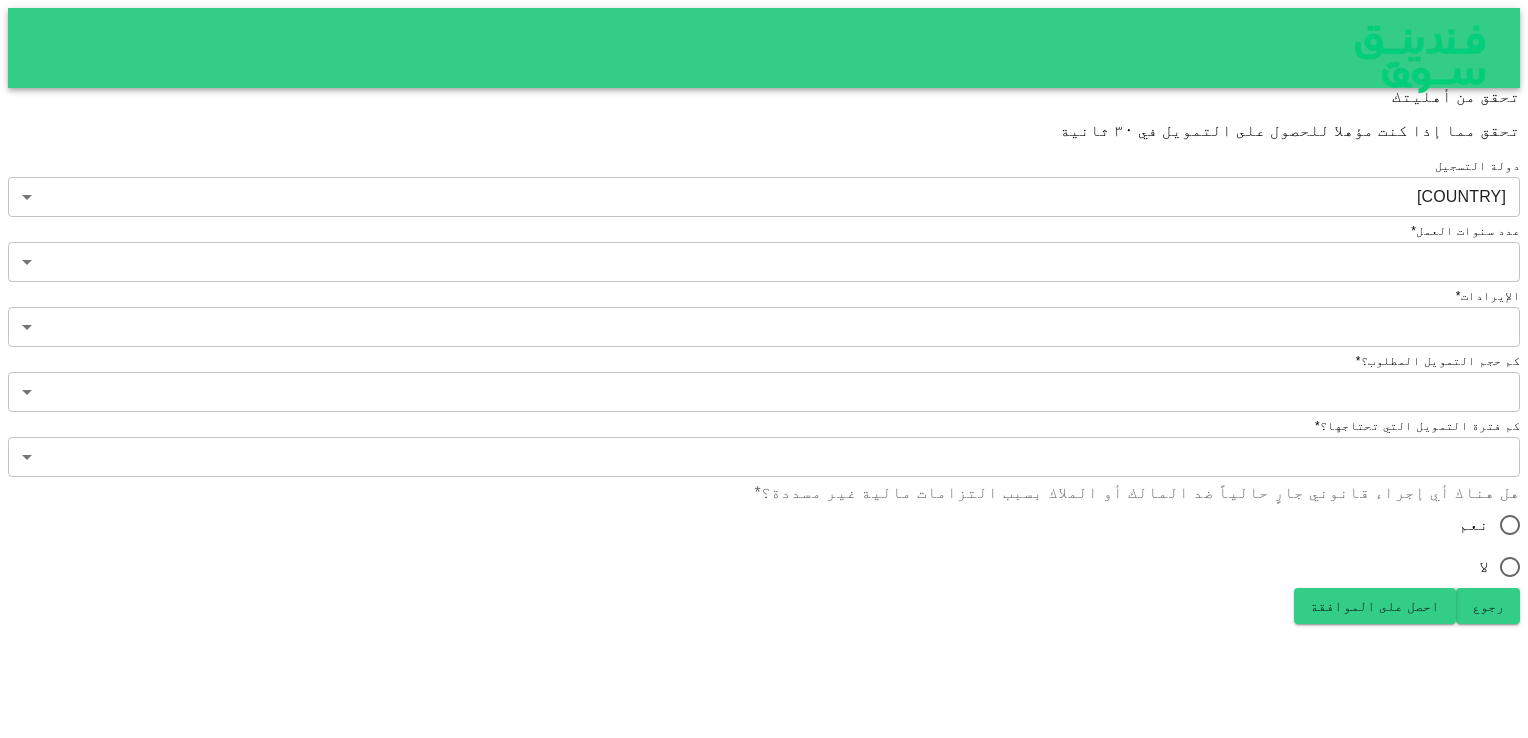 scroll, scrollTop: 0, scrollLeft: 0, axis: both 